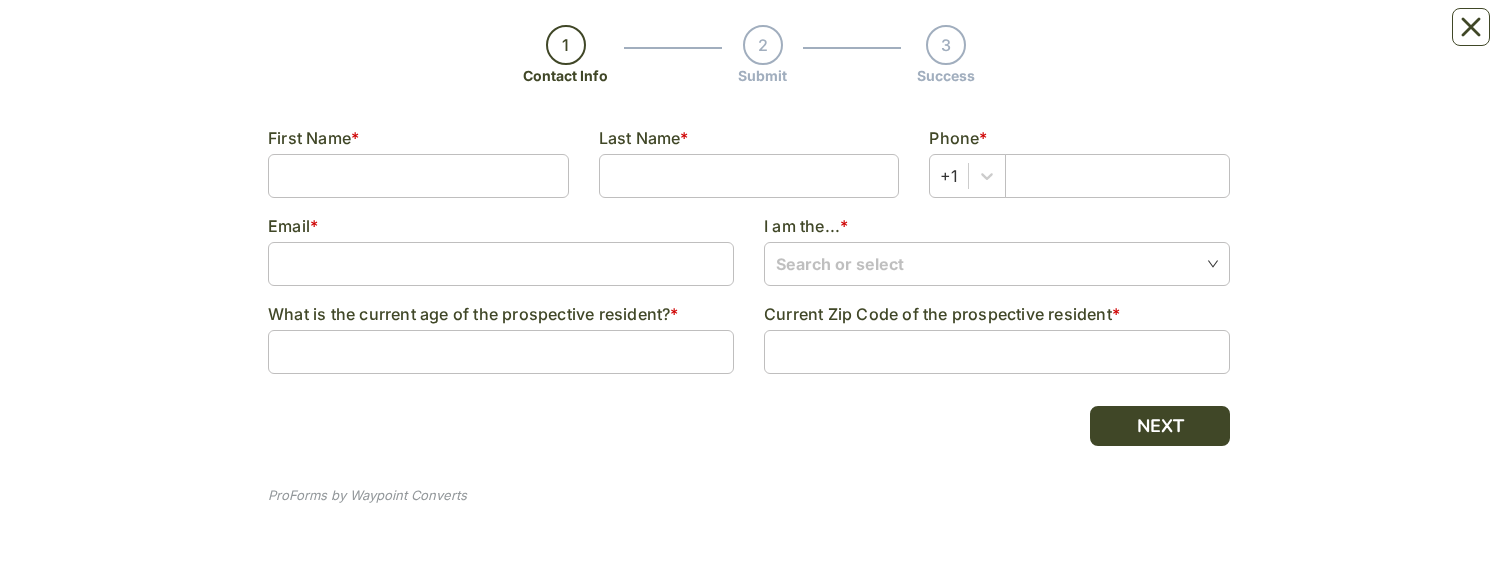 scroll, scrollTop: 196, scrollLeft: 0, axis: vertical 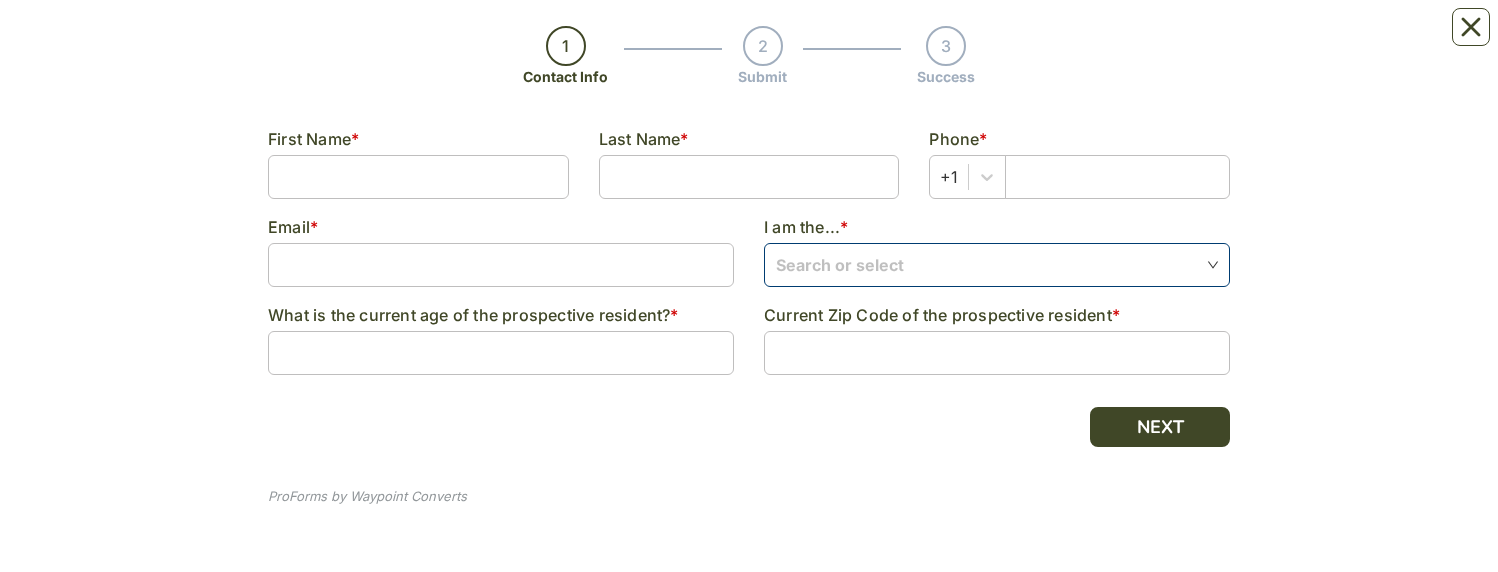 click at bounding box center [997, 264] 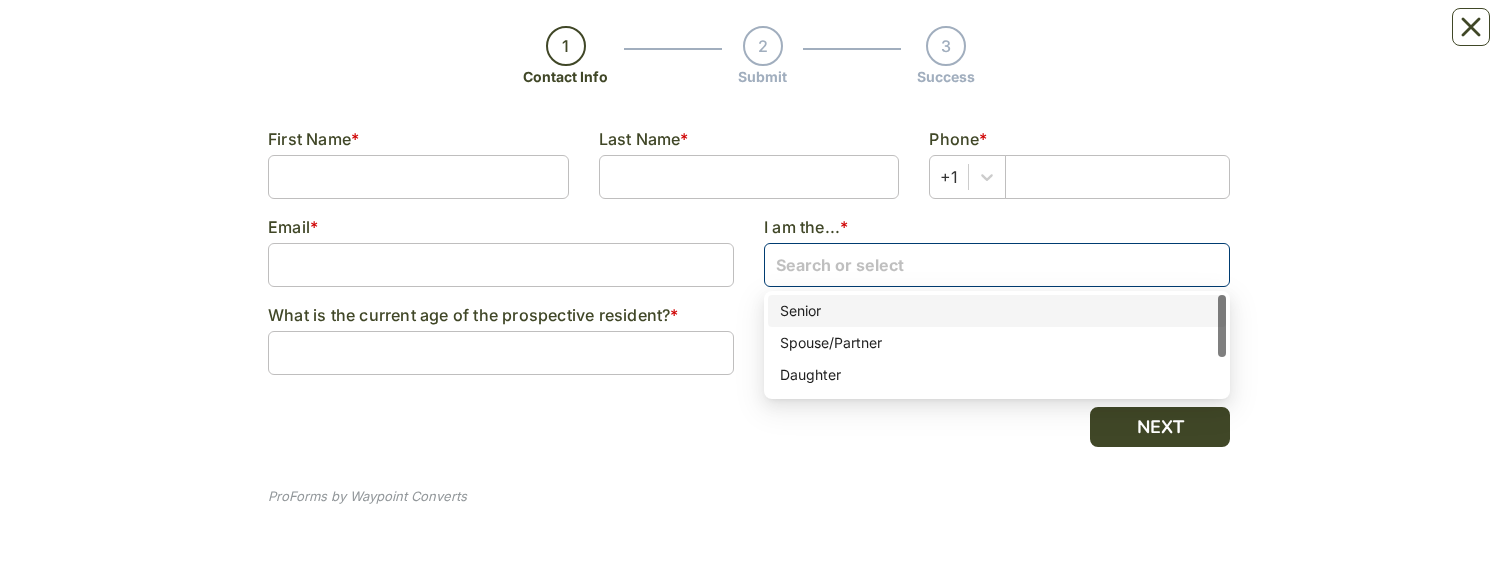 scroll, scrollTop: 60, scrollLeft: 0, axis: vertical 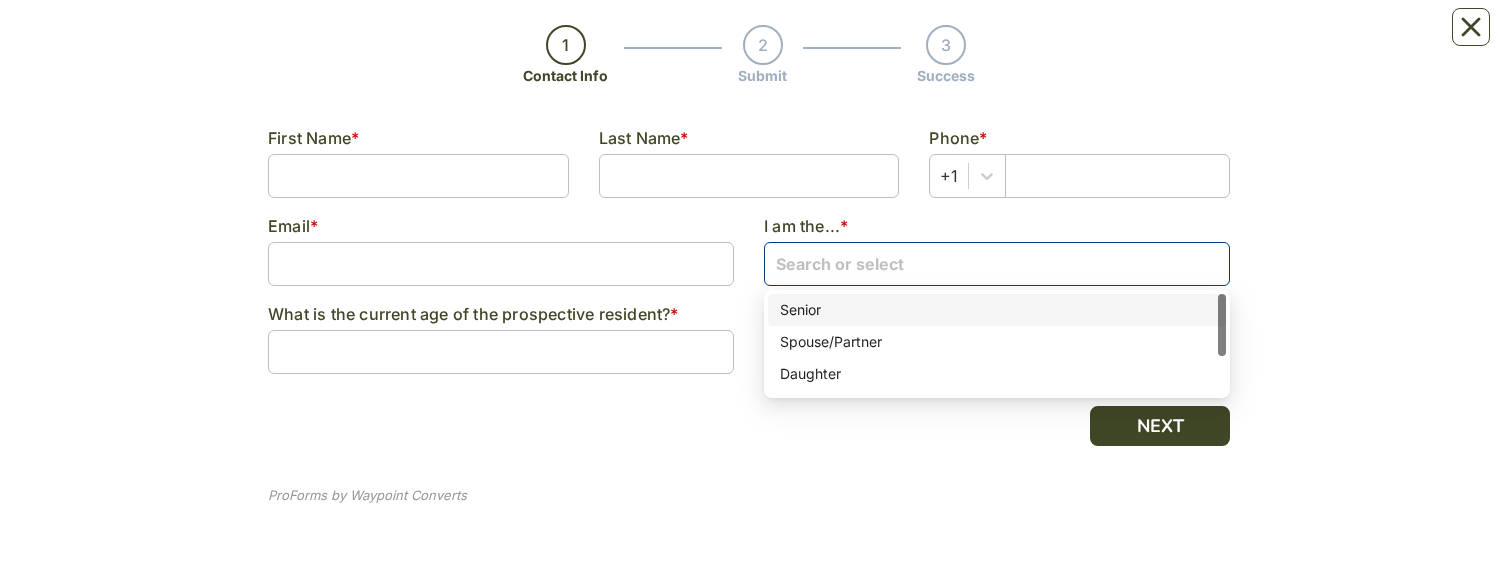 click on "Request Pricing 1 Contact Info 2 Submit 3 Success Contact Info Step  1 \ 3 First Name * Last Name * Phone * [PHONE] Email * [EMAIL] I am the... * Search or select Senior Spouse/Partner Senior Spouse/Partner Daughter Son Friend/Relative What is the current age of the prospective resident? * Current Zip Code of the prospective resident * NEXT
ProForms by Waypoint Converts" at bounding box center (749, 187) 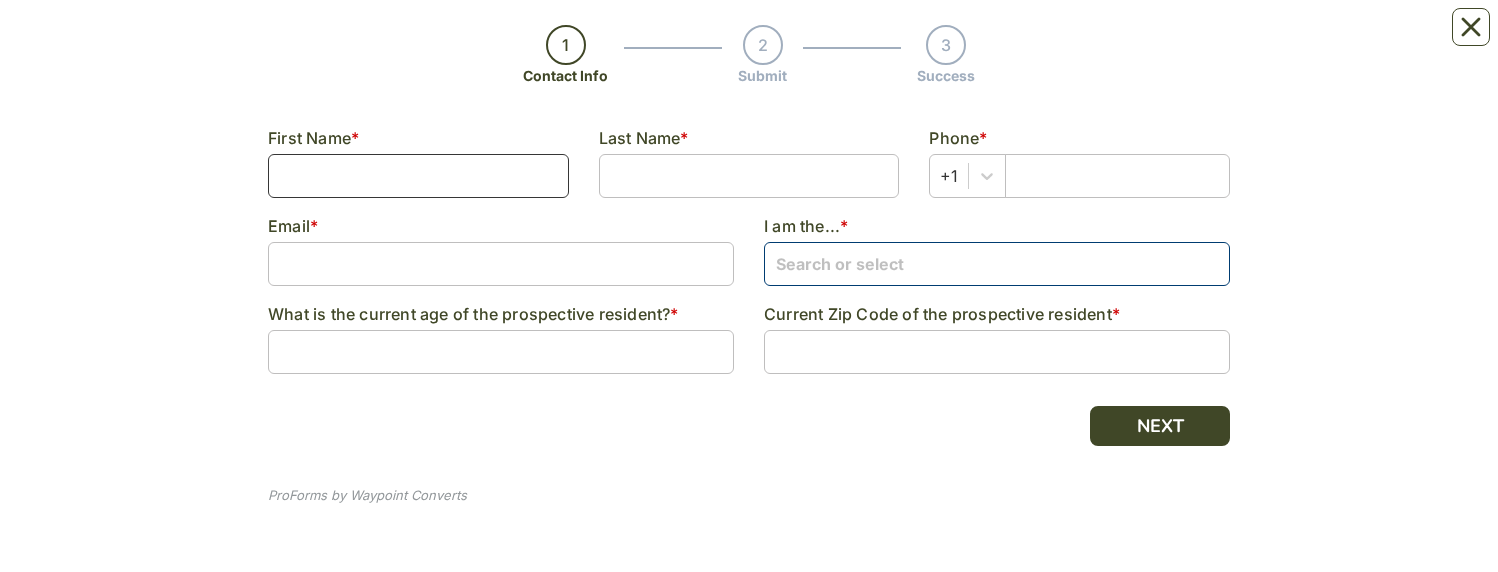 click at bounding box center [418, 176] 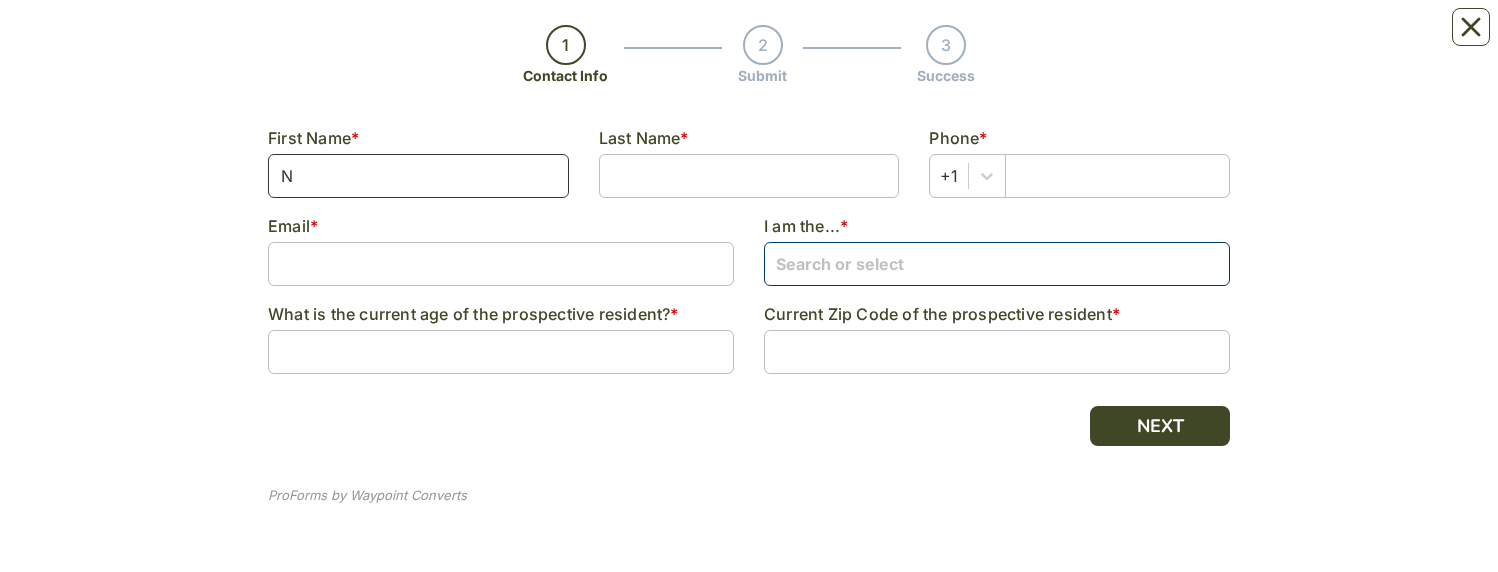 type on "[FIRST]" 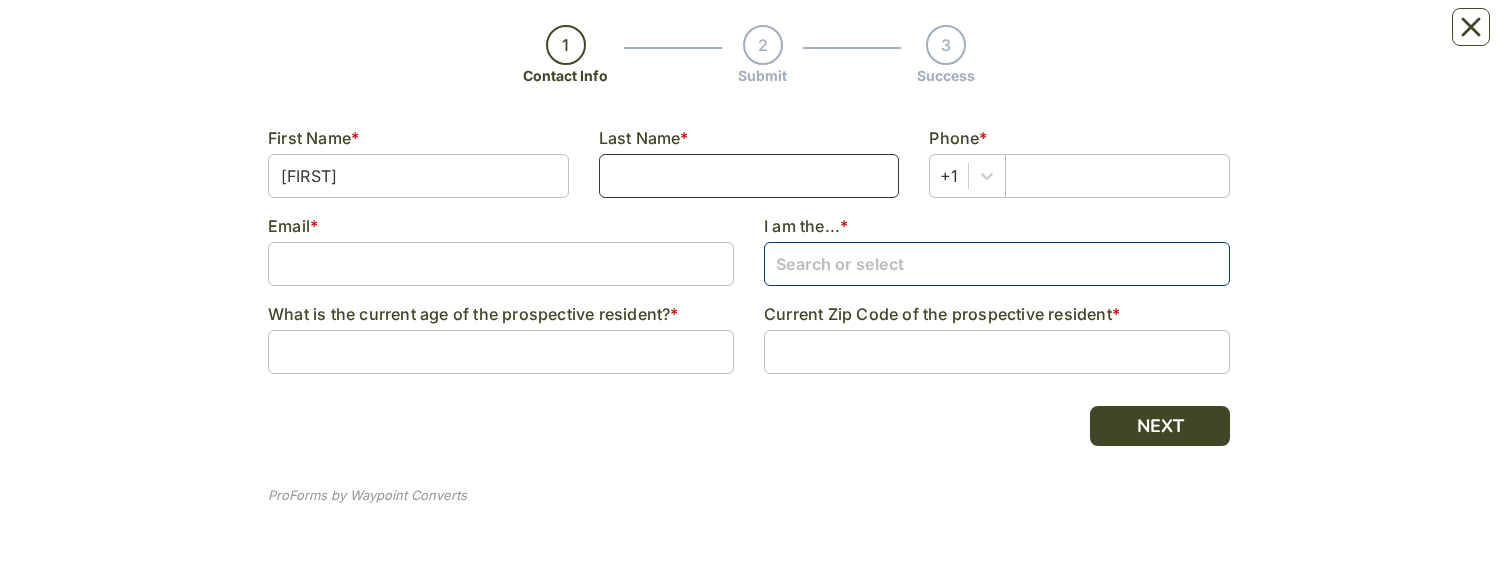 type on "[LAST]" 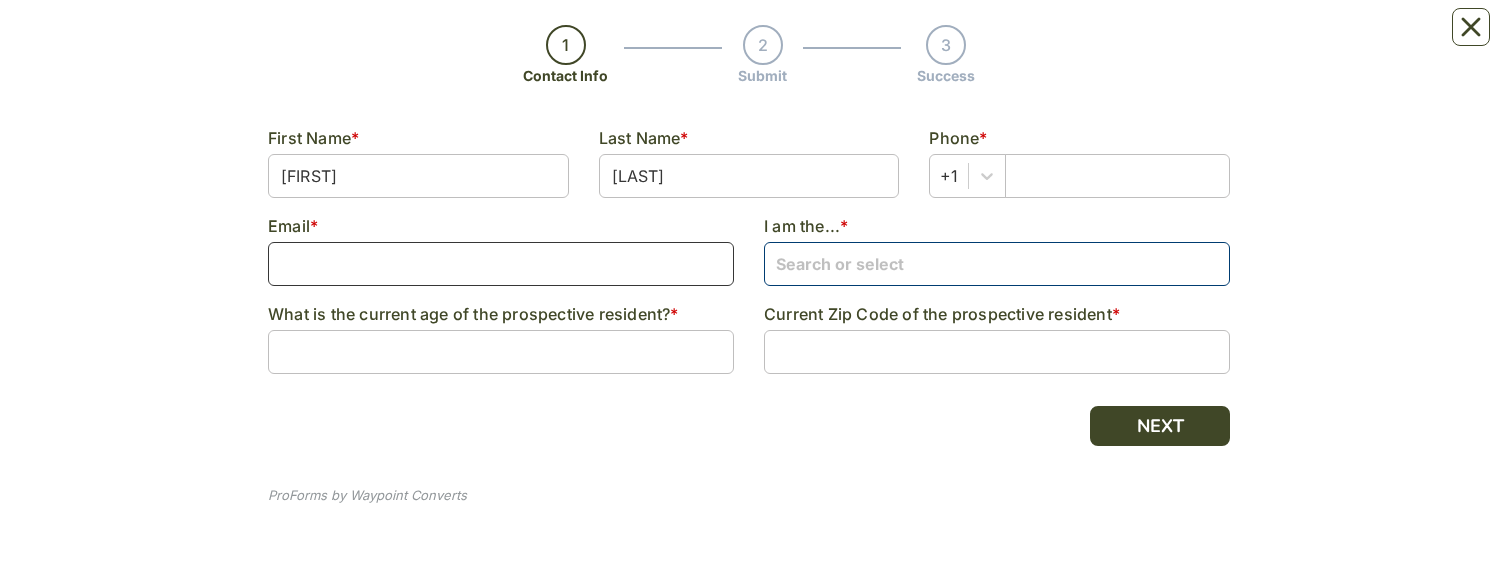 type on "[EMAIL]" 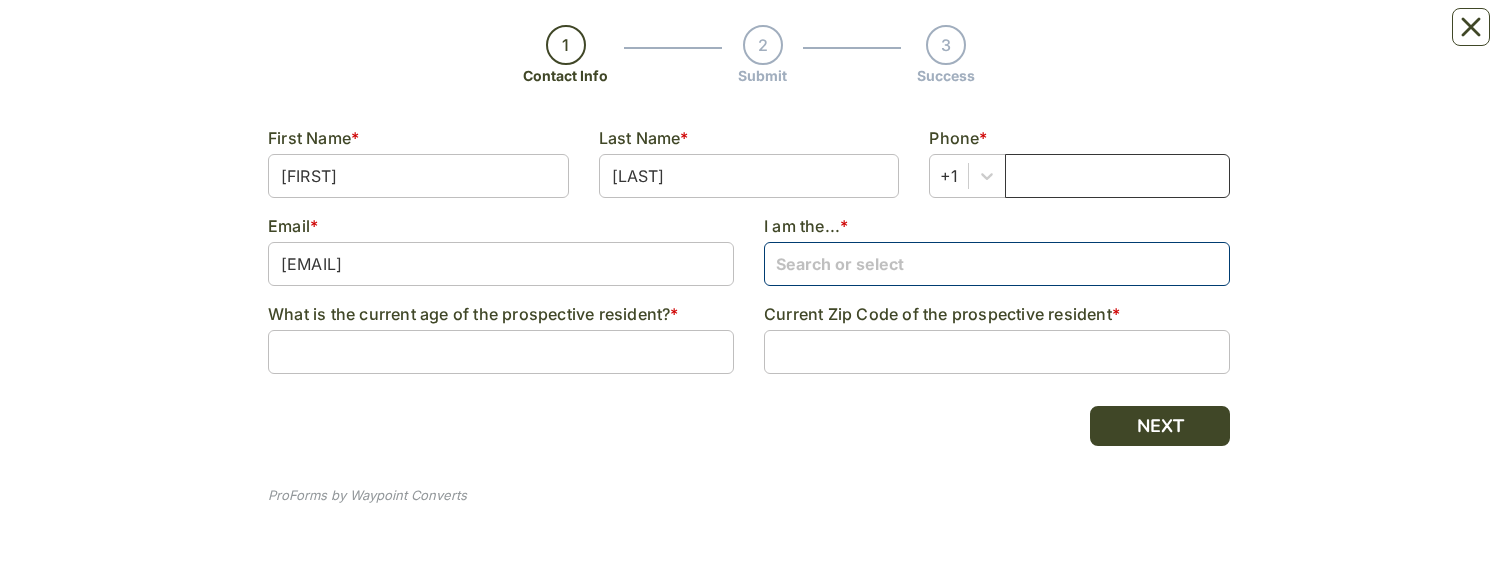 click at bounding box center [1117, 176] 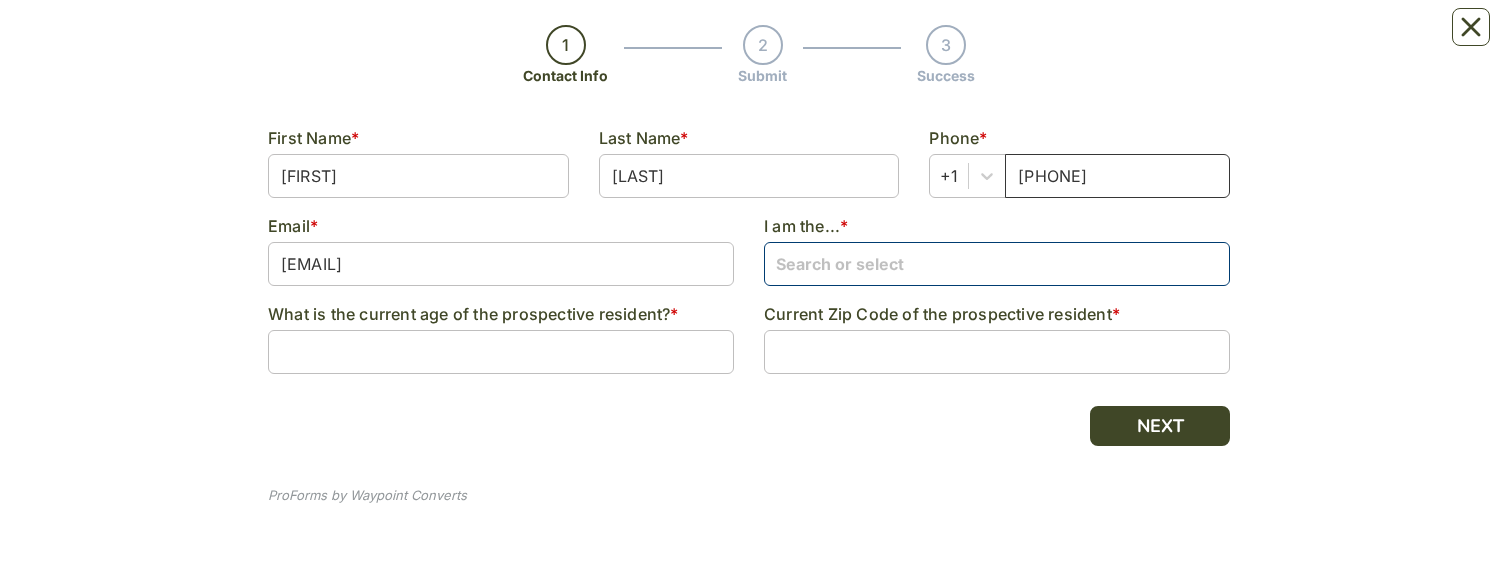 type on "[PHONE]" 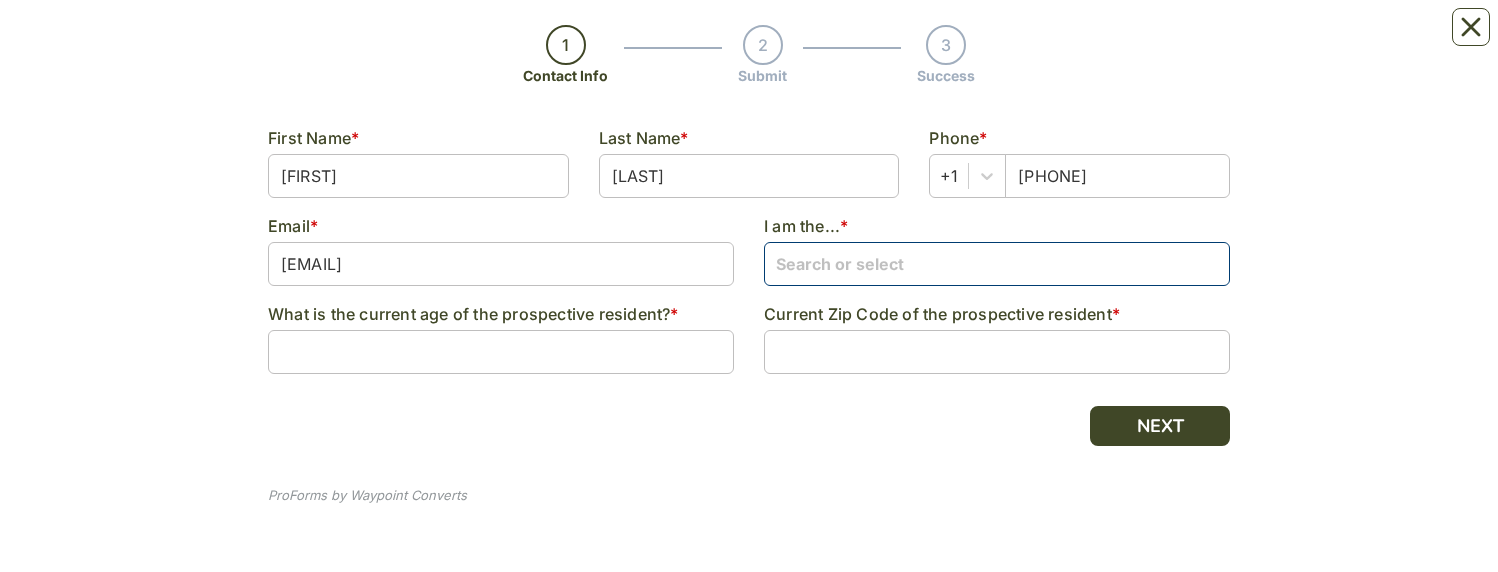click at bounding box center (997, 263) 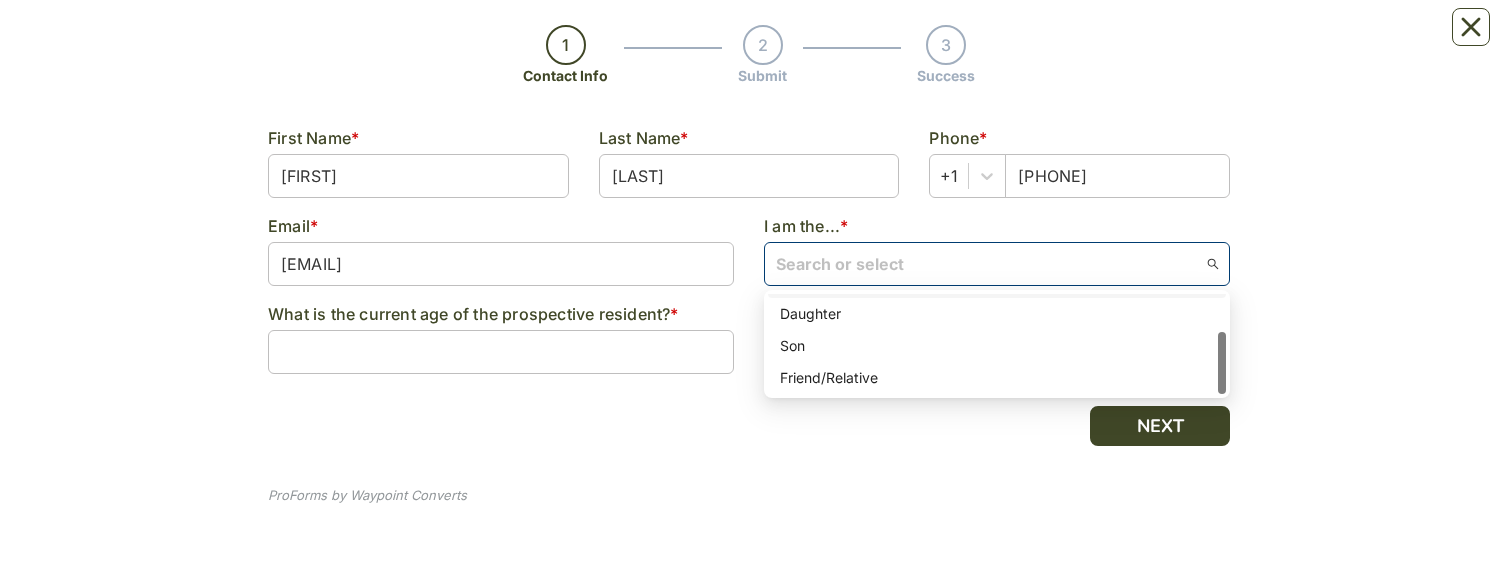 scroll, scrollTop: 60, scrollLeft: 0, axis: vertical 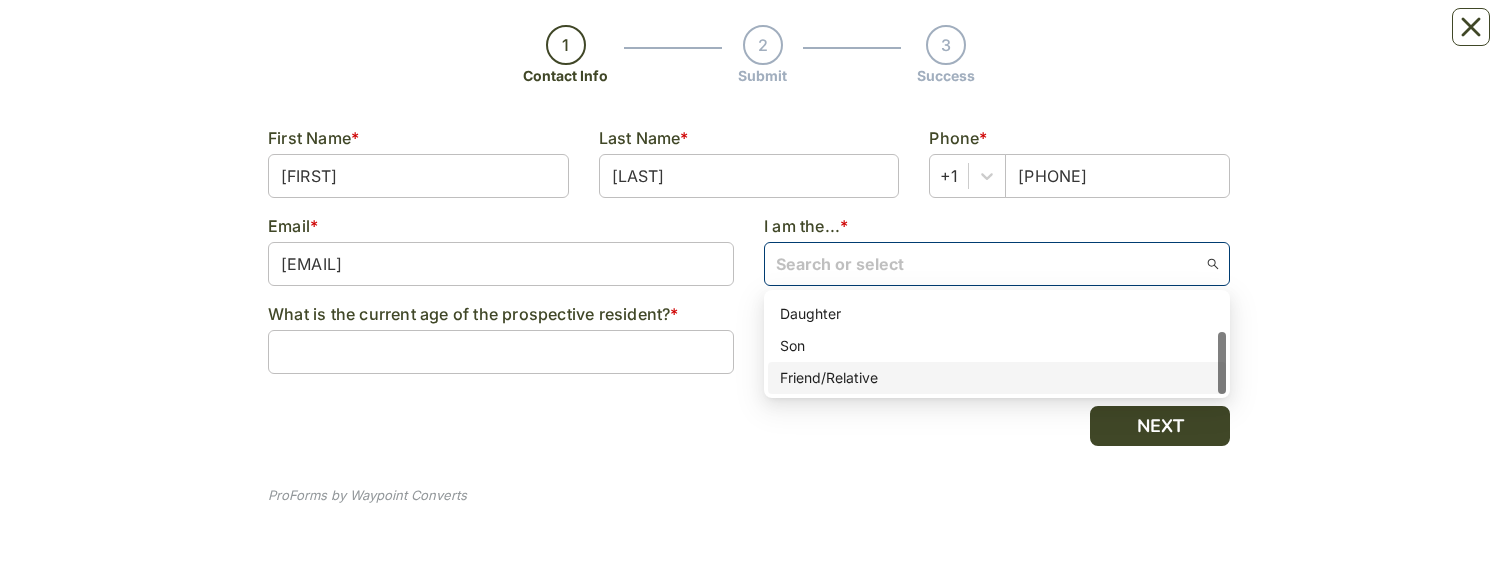 click on "Friend/Relative" at bounding box center [997, 378] 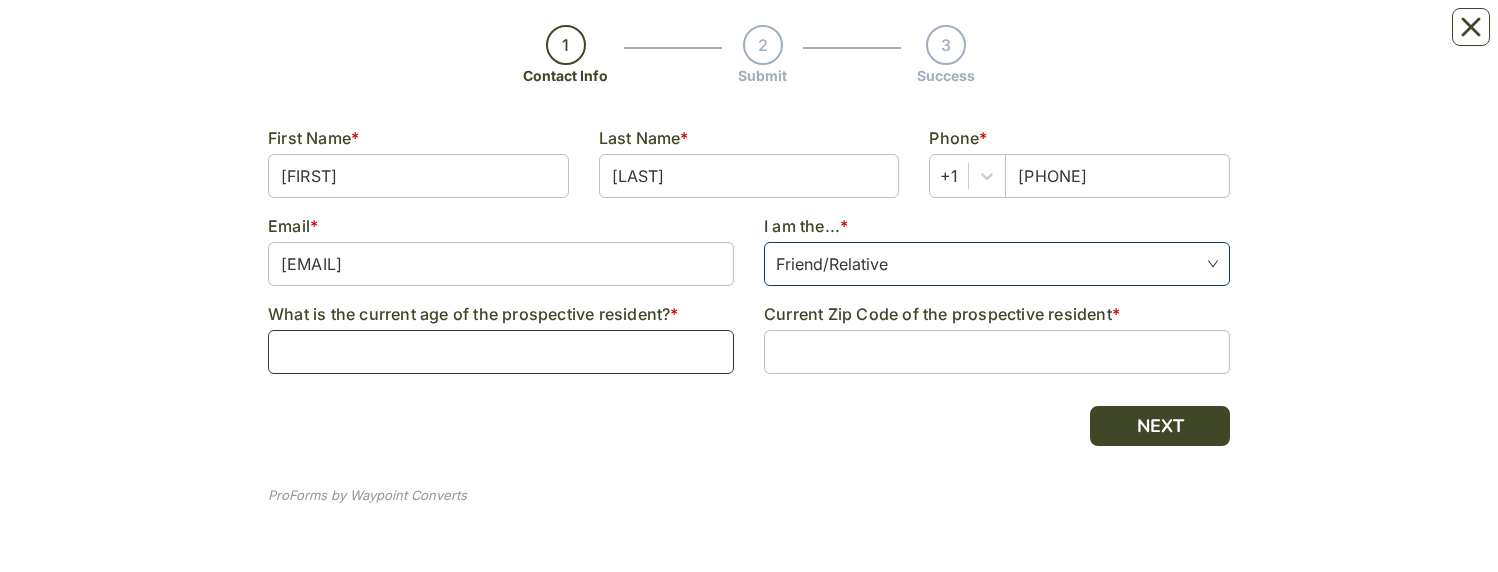 click at bounding box center (501, 352) 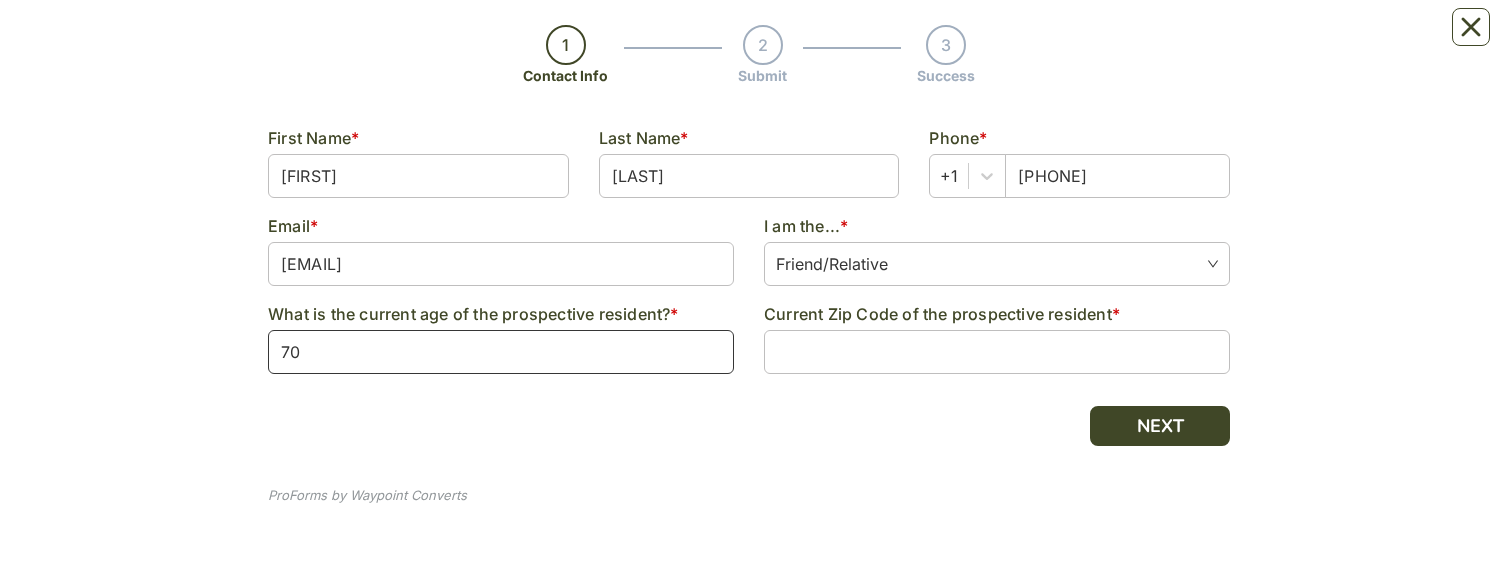 type on "70" 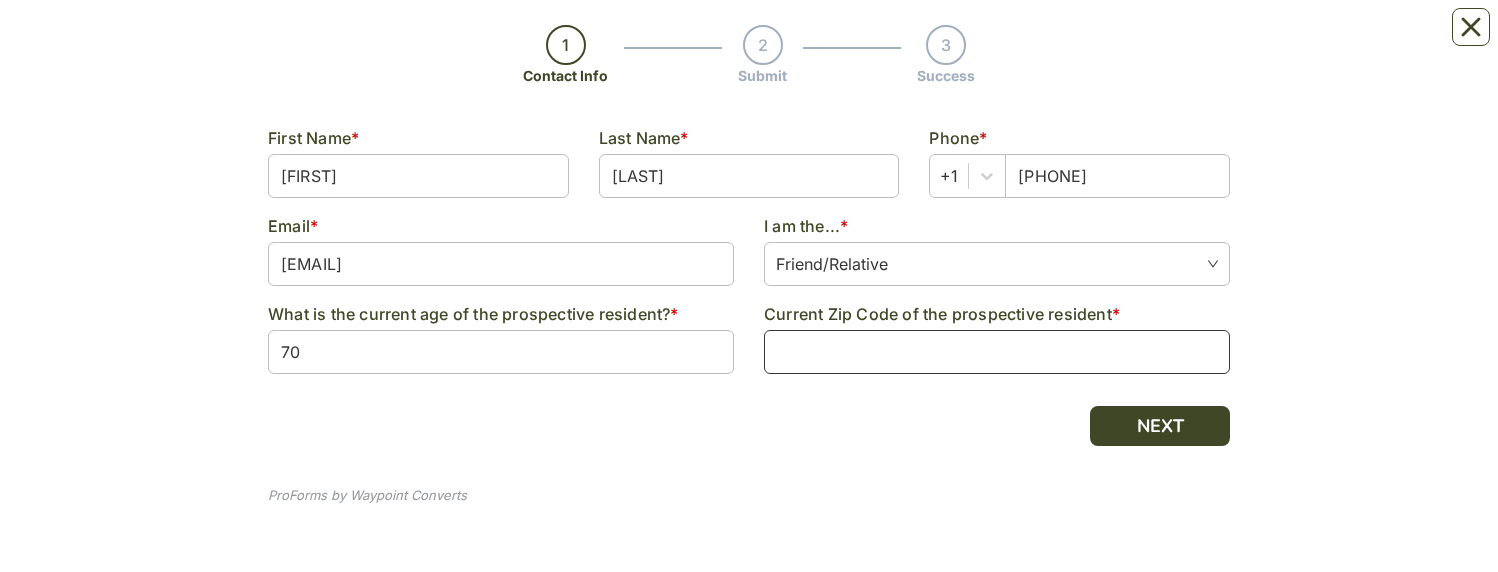 click at bounding box center (997, 352) 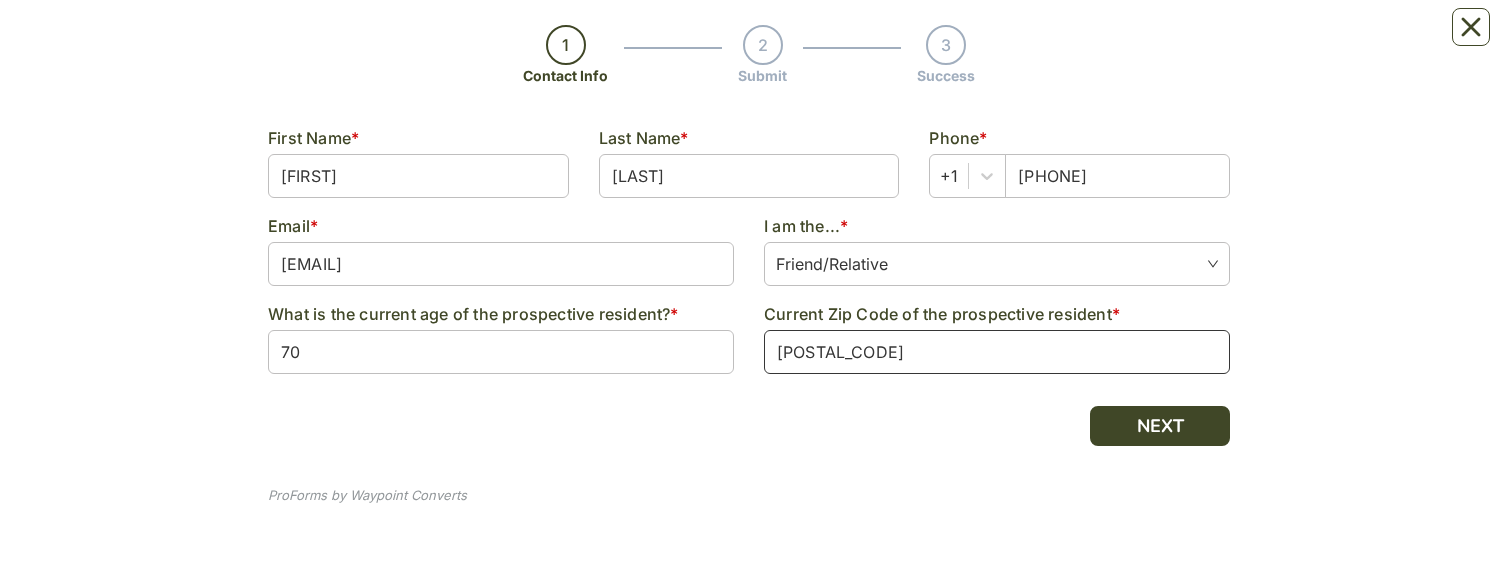 type on "[POSTAL_CODE]" 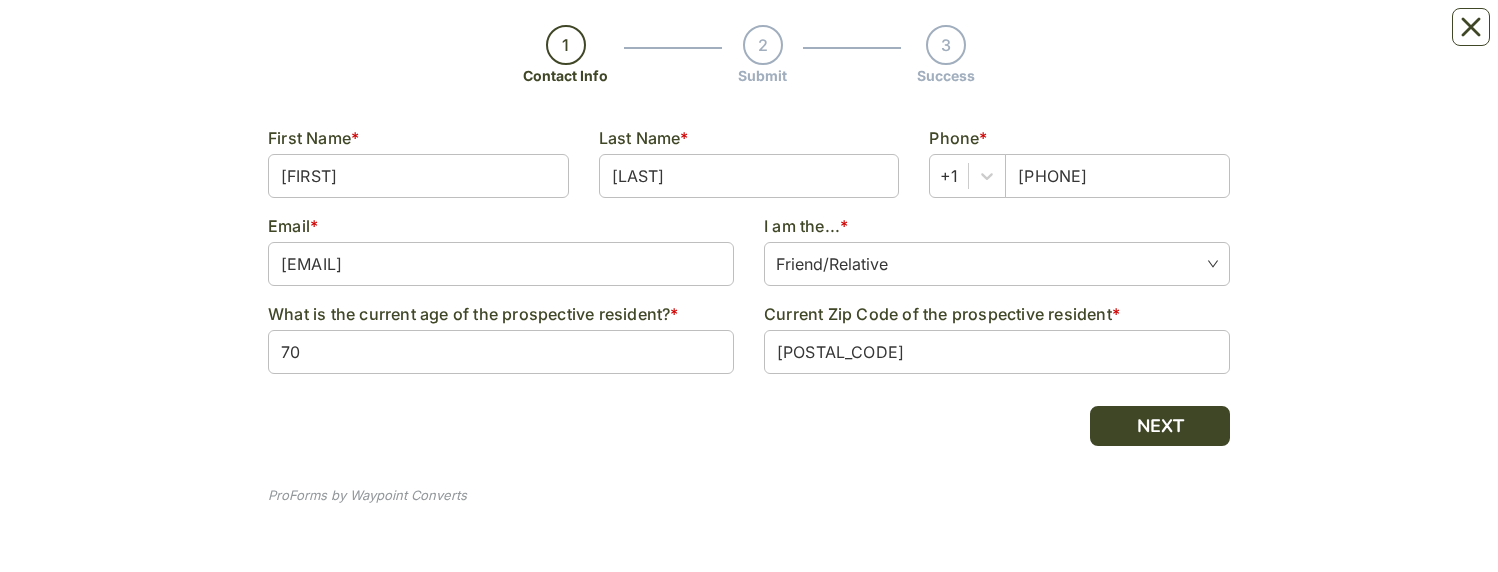 click on "Request Pricing 1 Contact Info 2 Submit 3 Success Contact Info Step  1 \ 3 First Name * [FIRST] Last Name * [LAST] Phone * [PHONE] Email * [EMAIL] I am the... * Friend/Relative Son Friend/Relative Spouse/Partner Daughter Son Friend/Relative What is the current age of the prospective resident? * [AGE] Current Zip Code of the prospective resident * [POSTAL_CODE] NEXT
ProForms by Waypoint Converts" at bounding box center (749, 187) 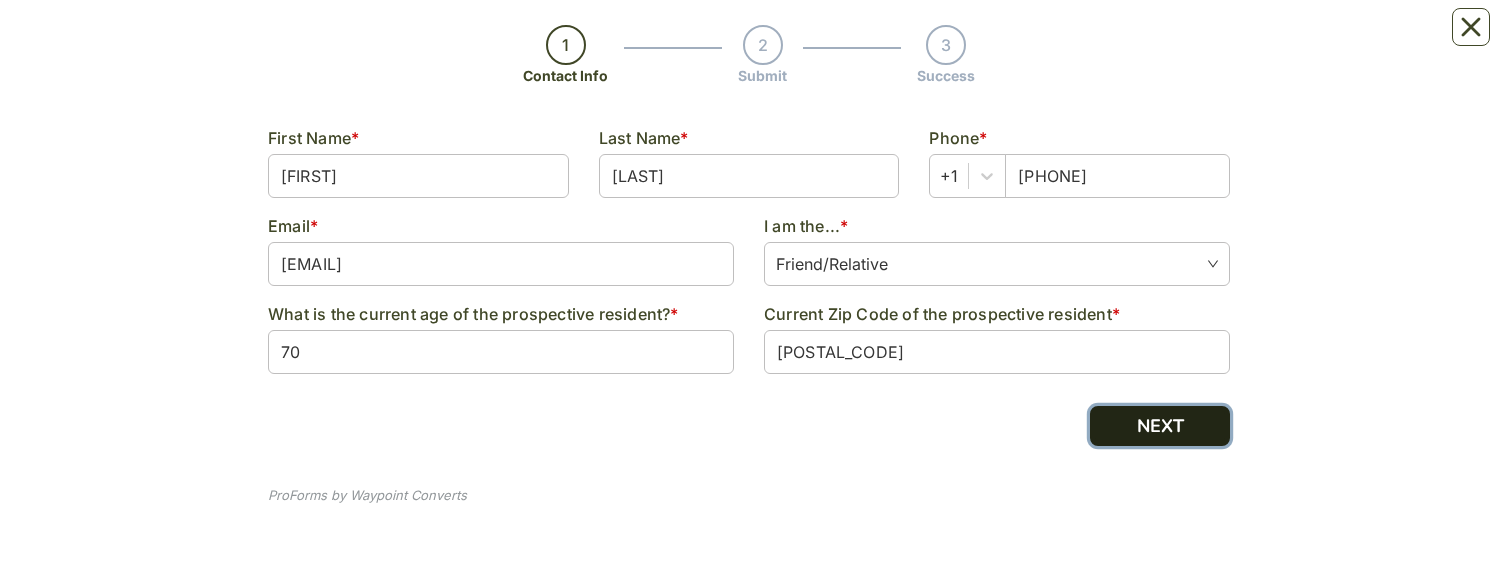 click on "NEXT" at bounding box center (1160, 426) 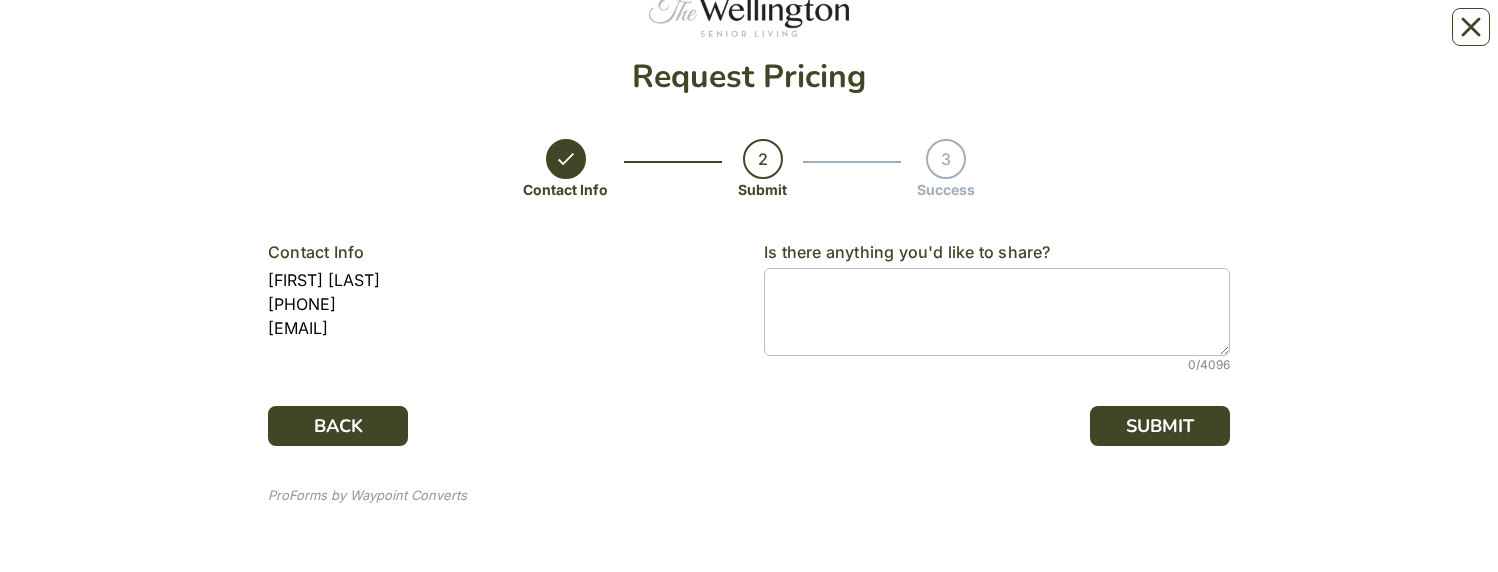 scroll, scrollTop: 0, scrollLeft: 0, axis: both 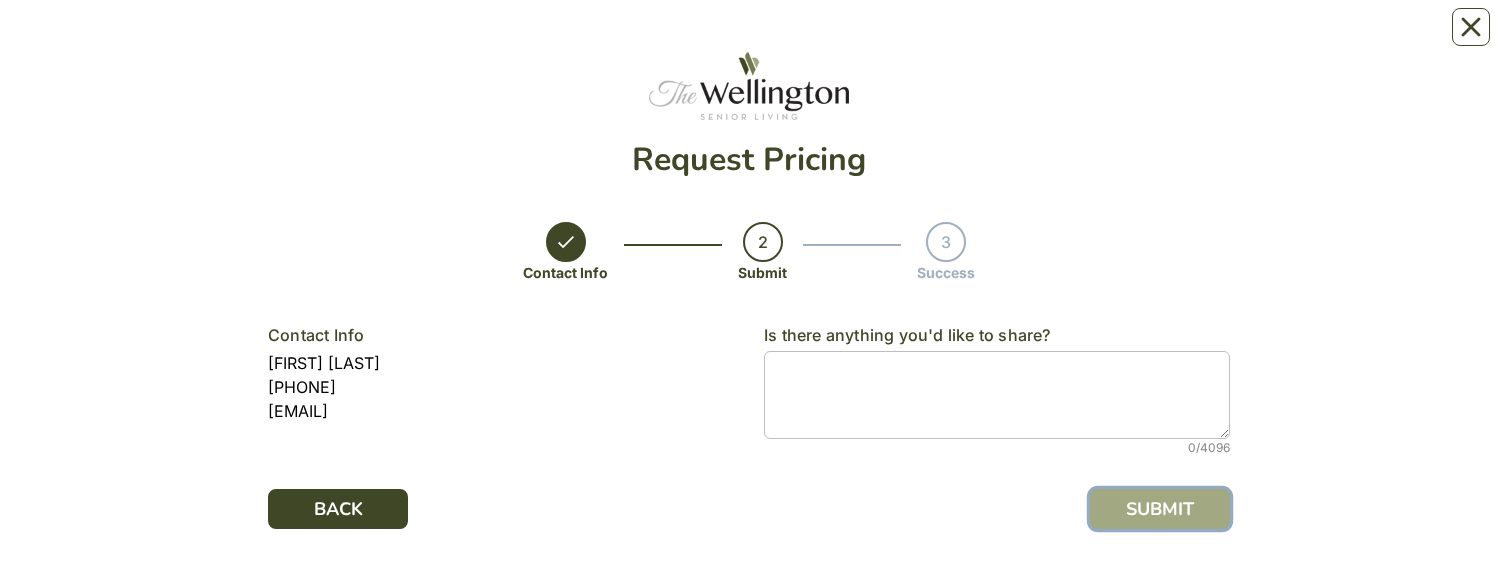click on "SUBMIT" at bounding box center (1160, 509) 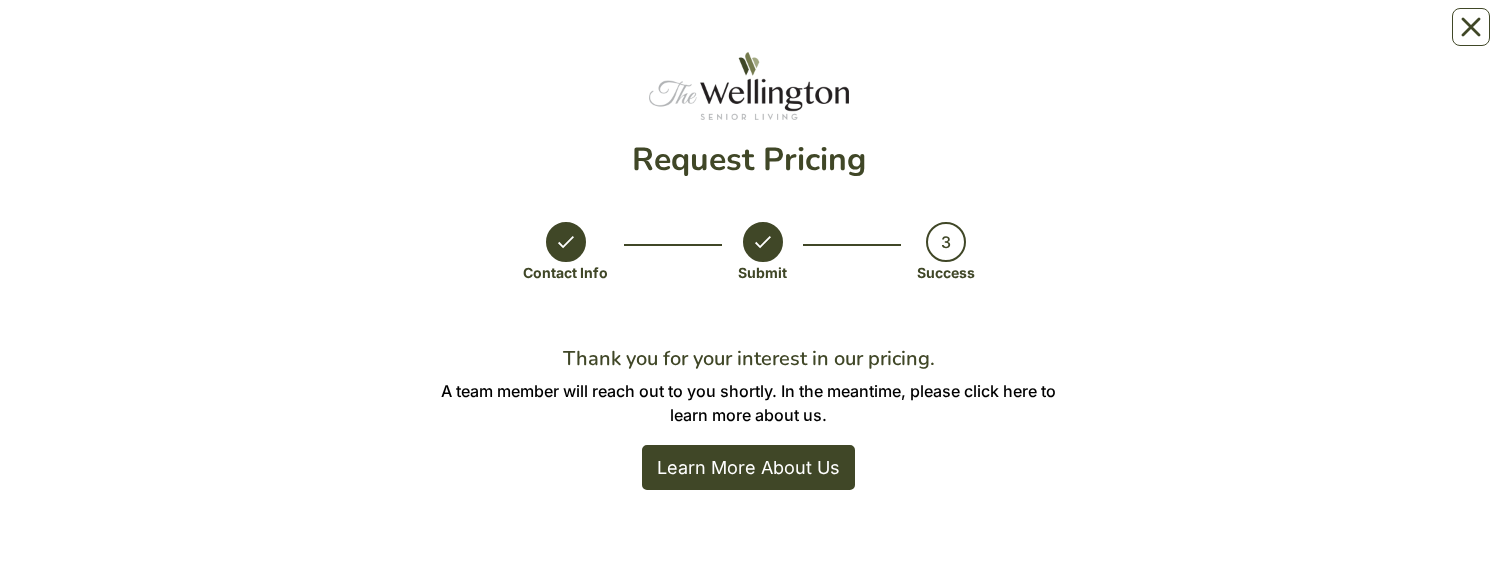 scroll, scrollTop: 128, scrollLeft: 0, axis: vertical 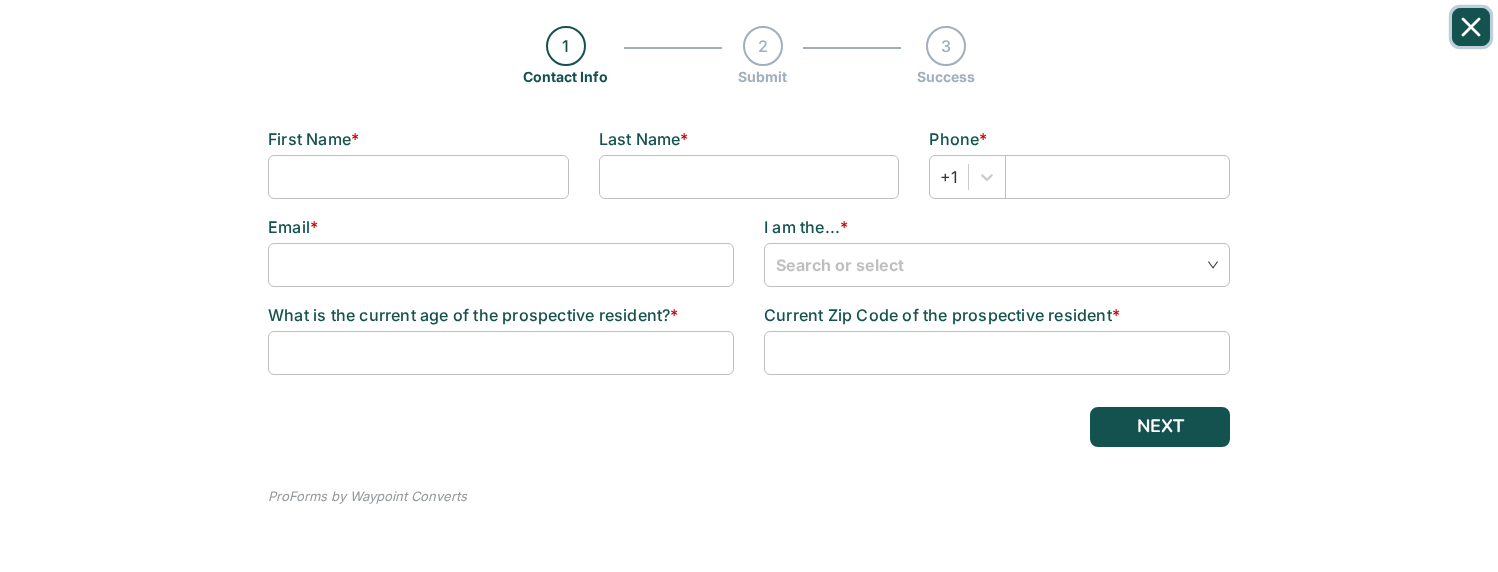 click at bounding box center (1471, 27) 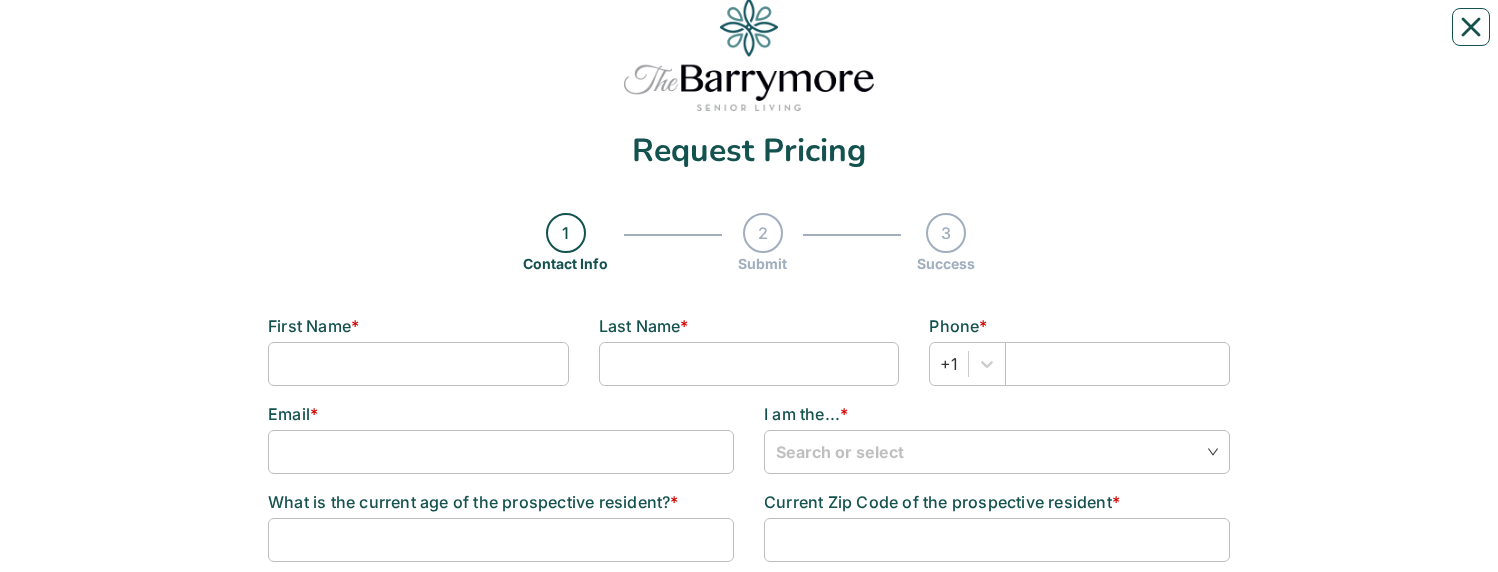 scroll, scrollTop: 58, scrollLeft: 0, axis: vertical 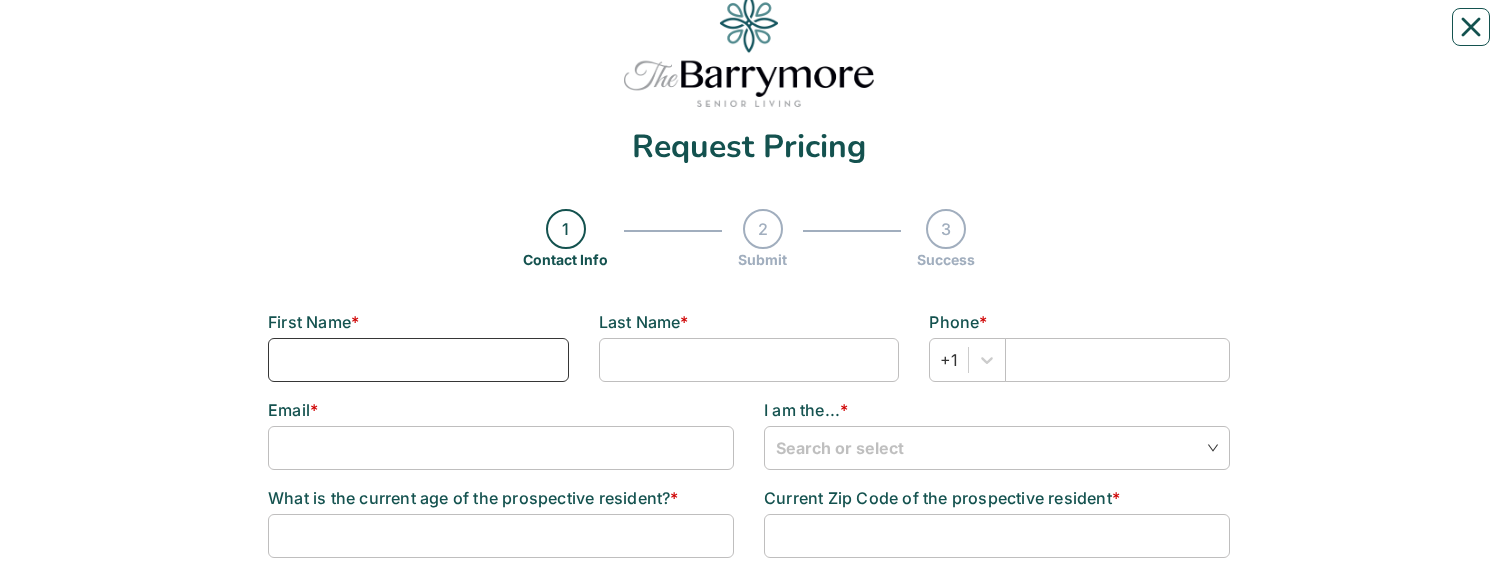 click at bounding box center (418, 360) 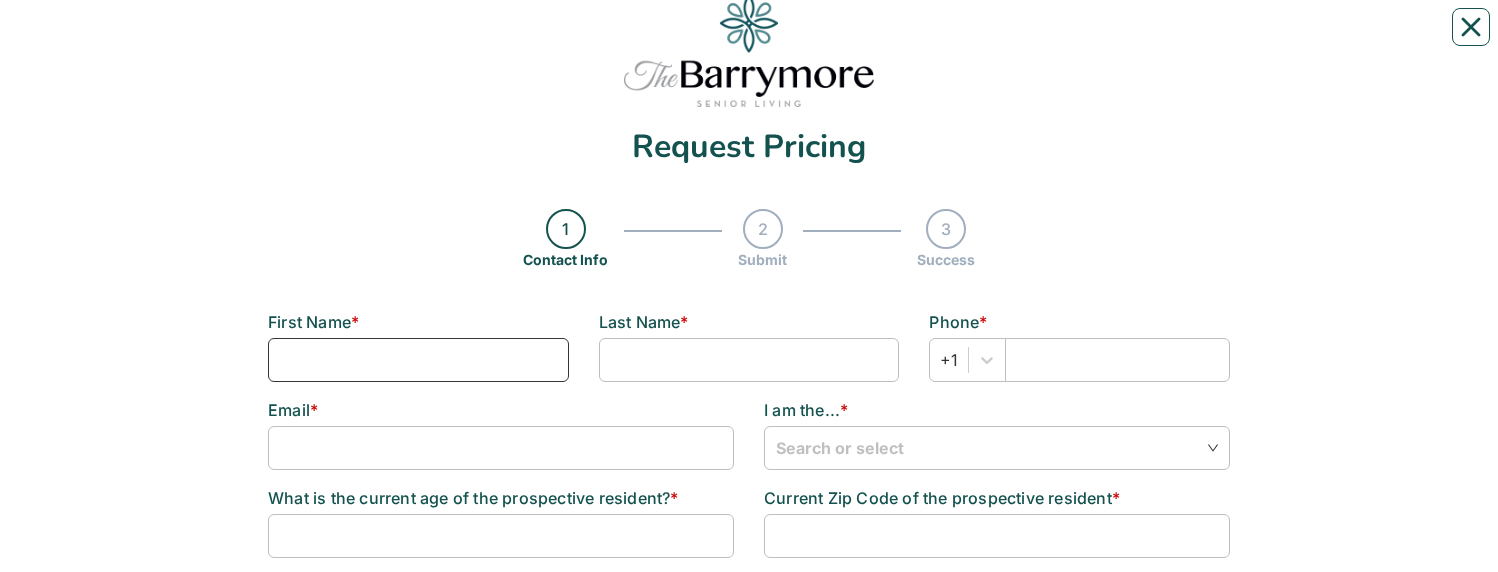 type on "[FIRST]" 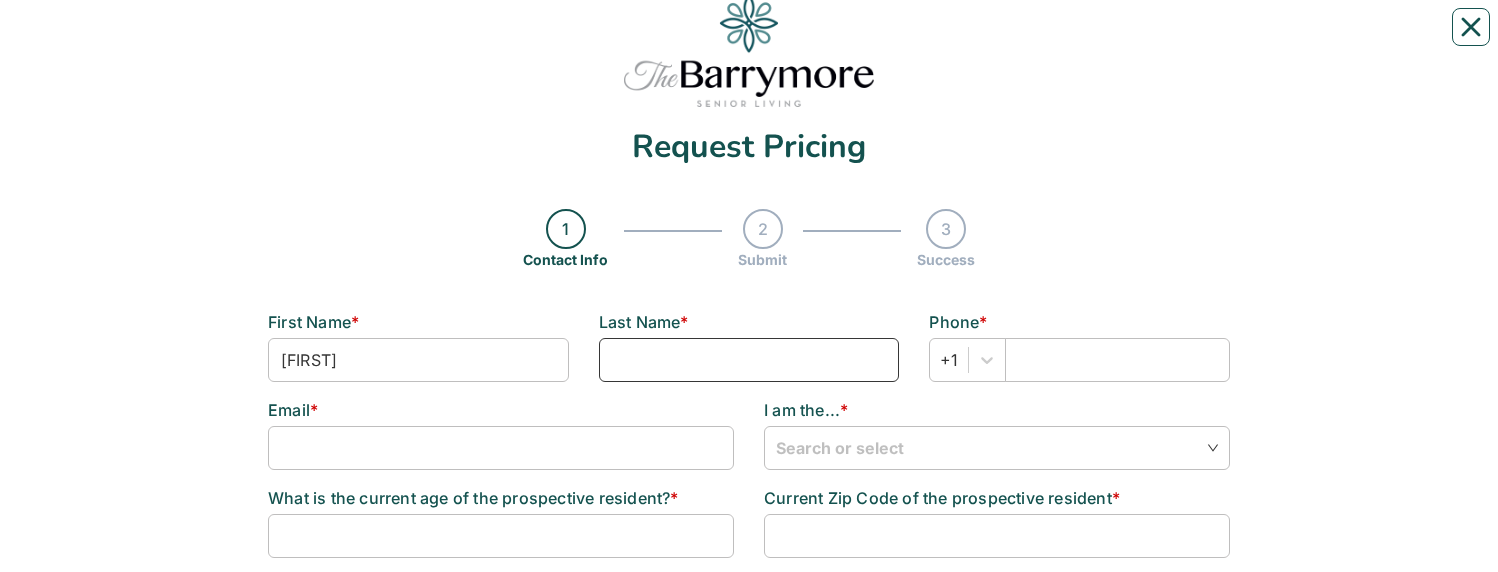 type on "[LAST]" 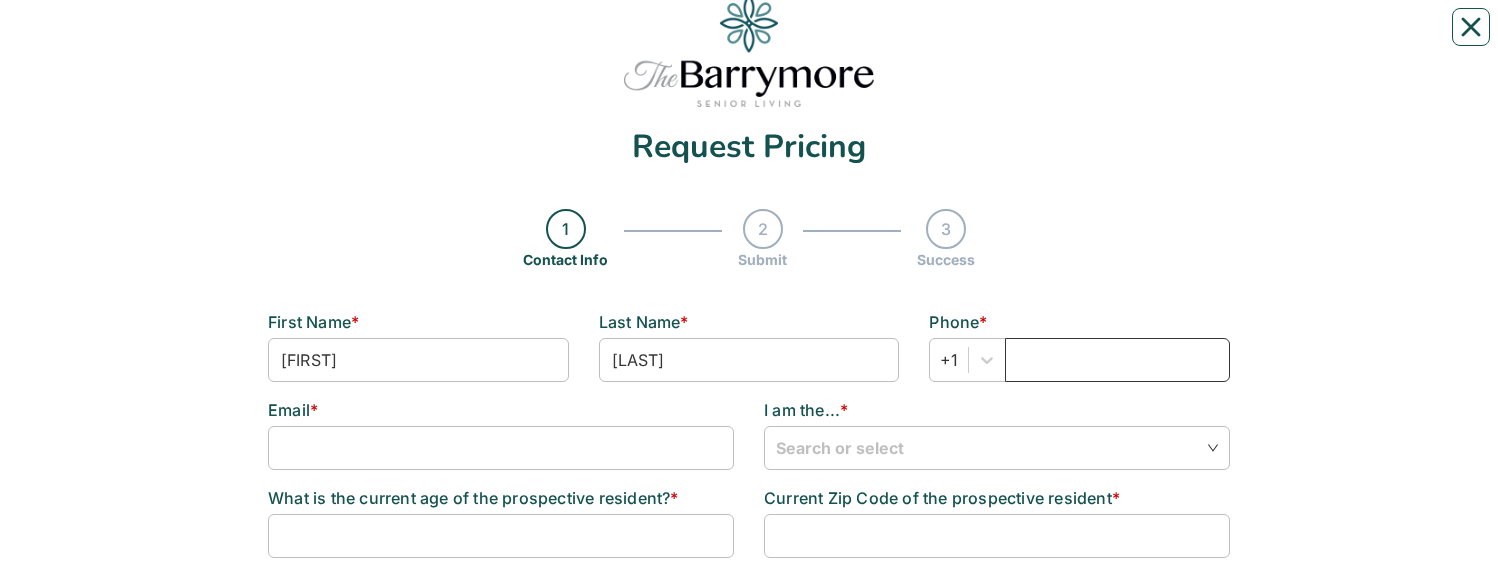 type on "[PHONE]" 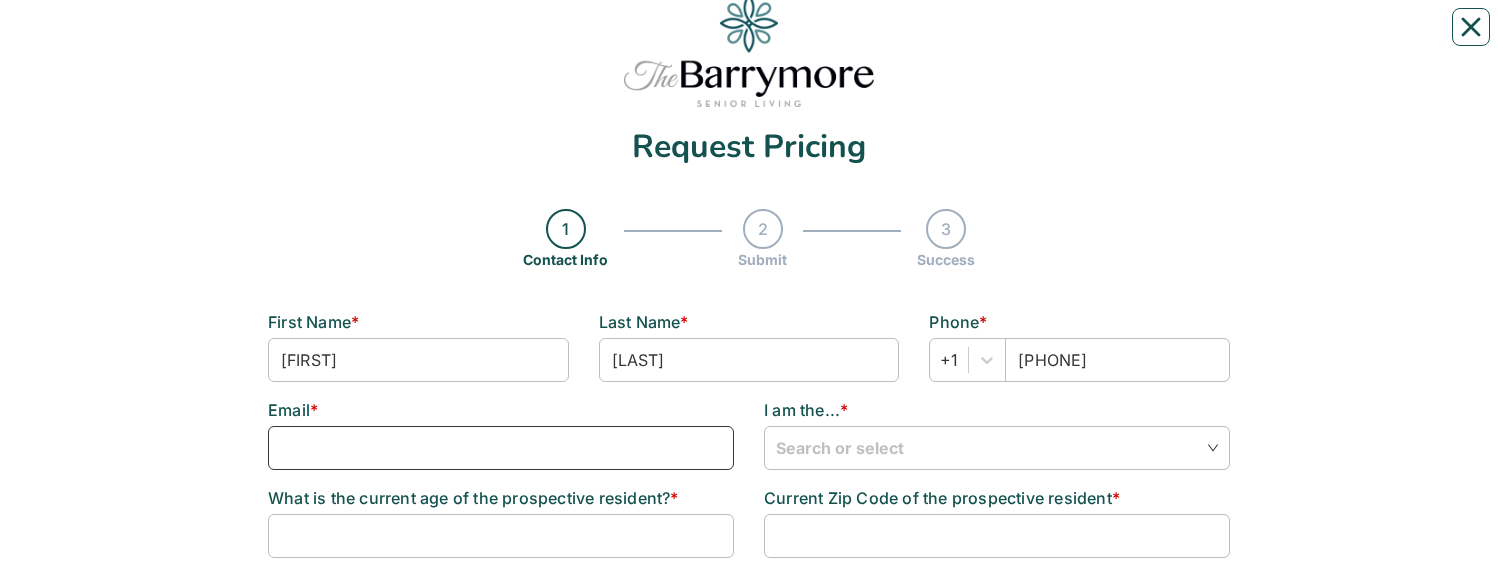 type on "[EMAIL]" 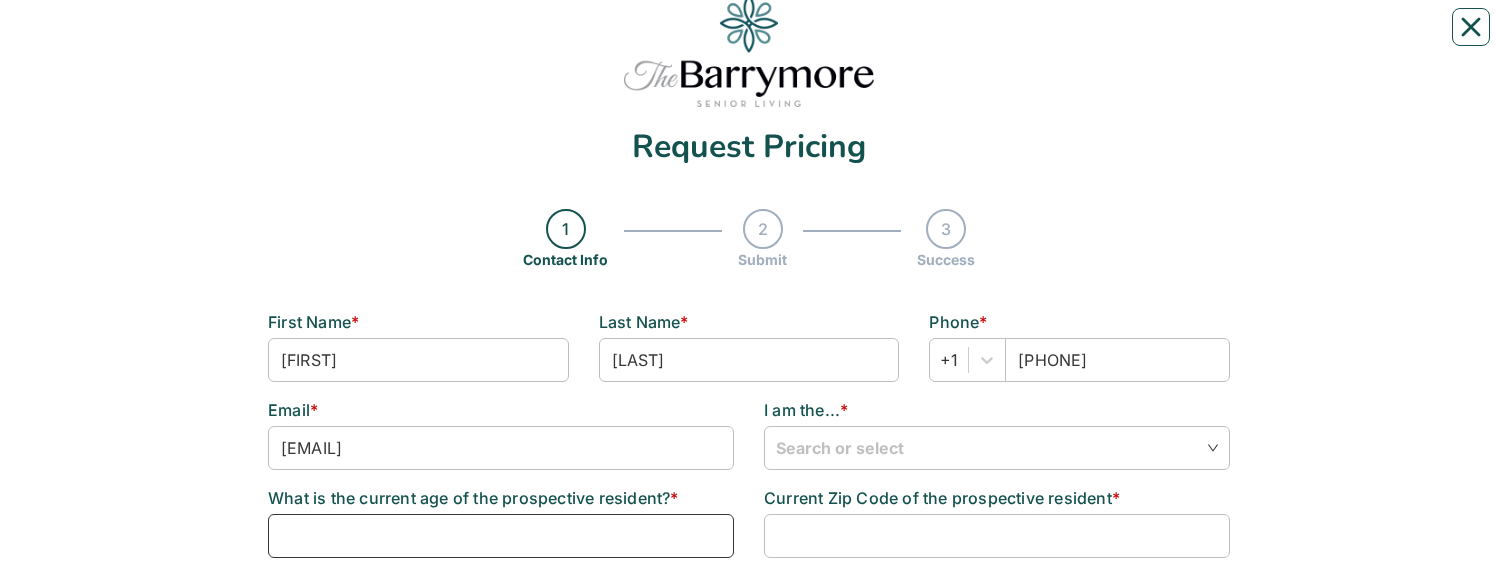 type on "70" 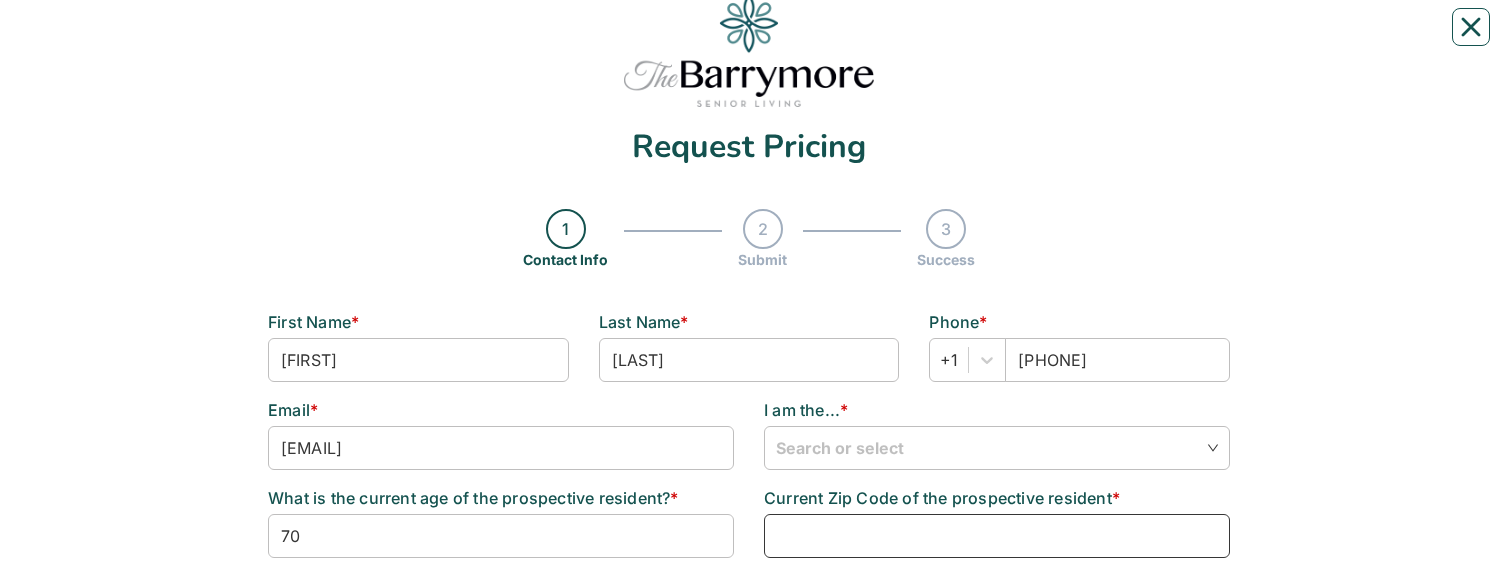 type on "[POSTAL_CODE]" 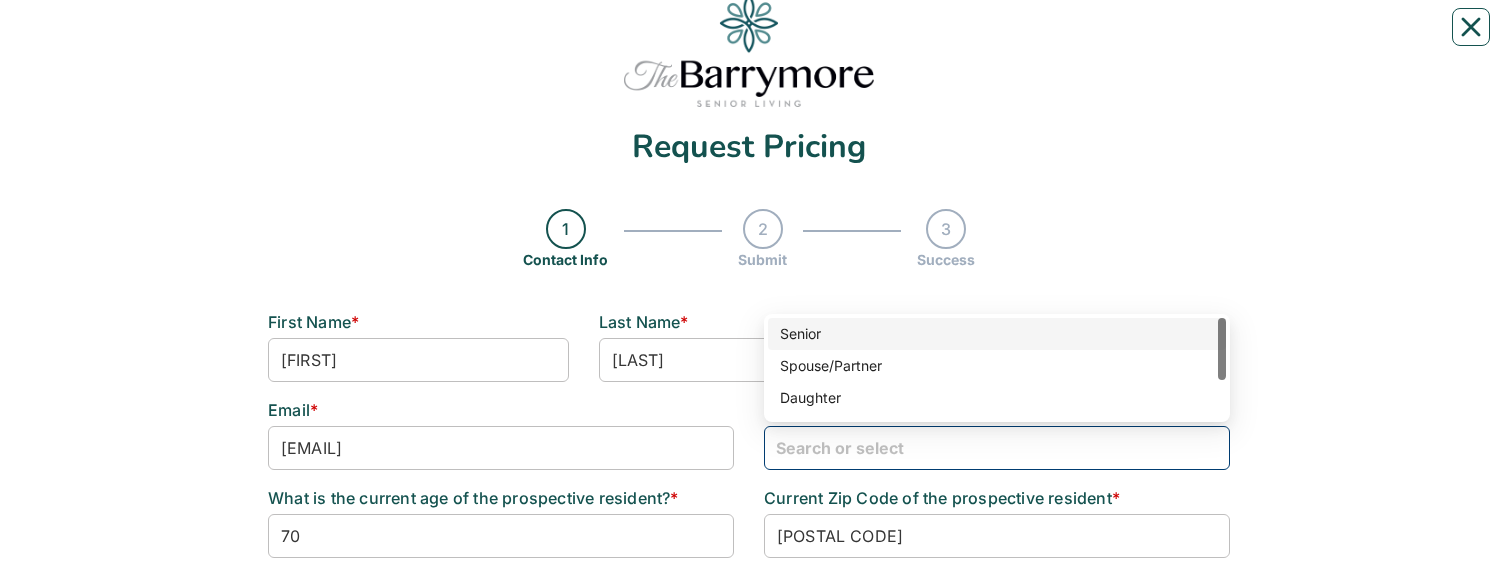 click at bounding box center [997, 447] 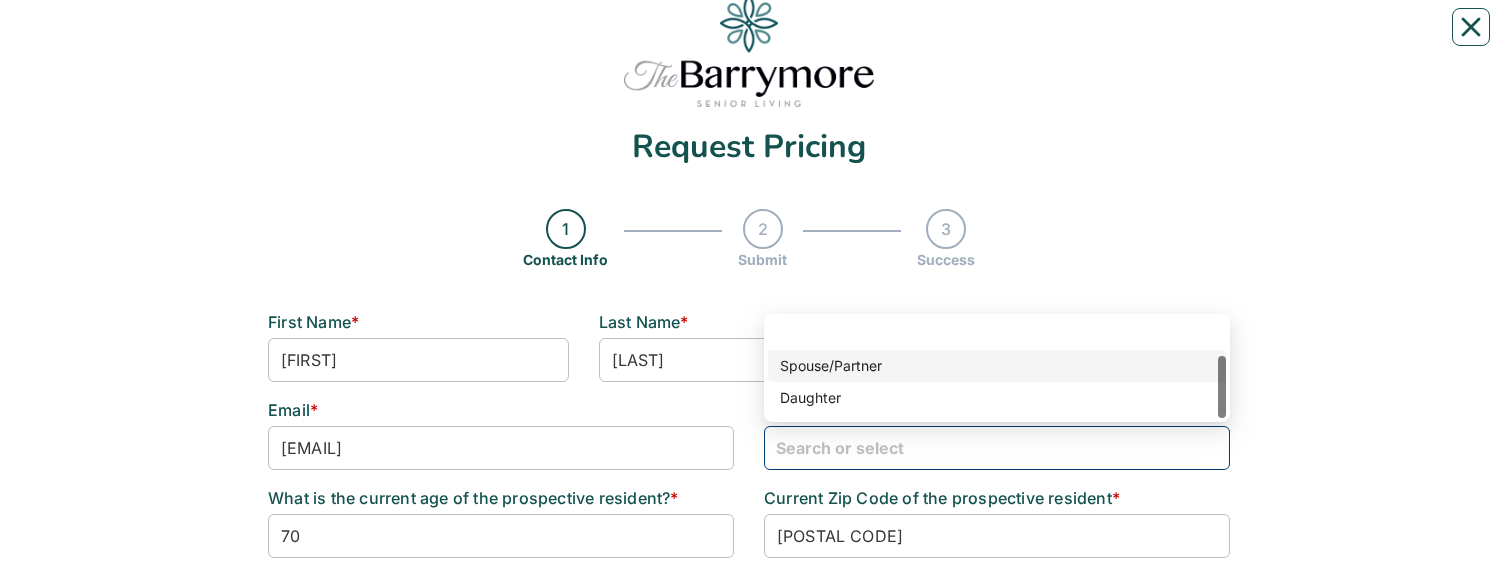 scroll, scrollTop: 60, scrollLeft: 0, axis: vertical 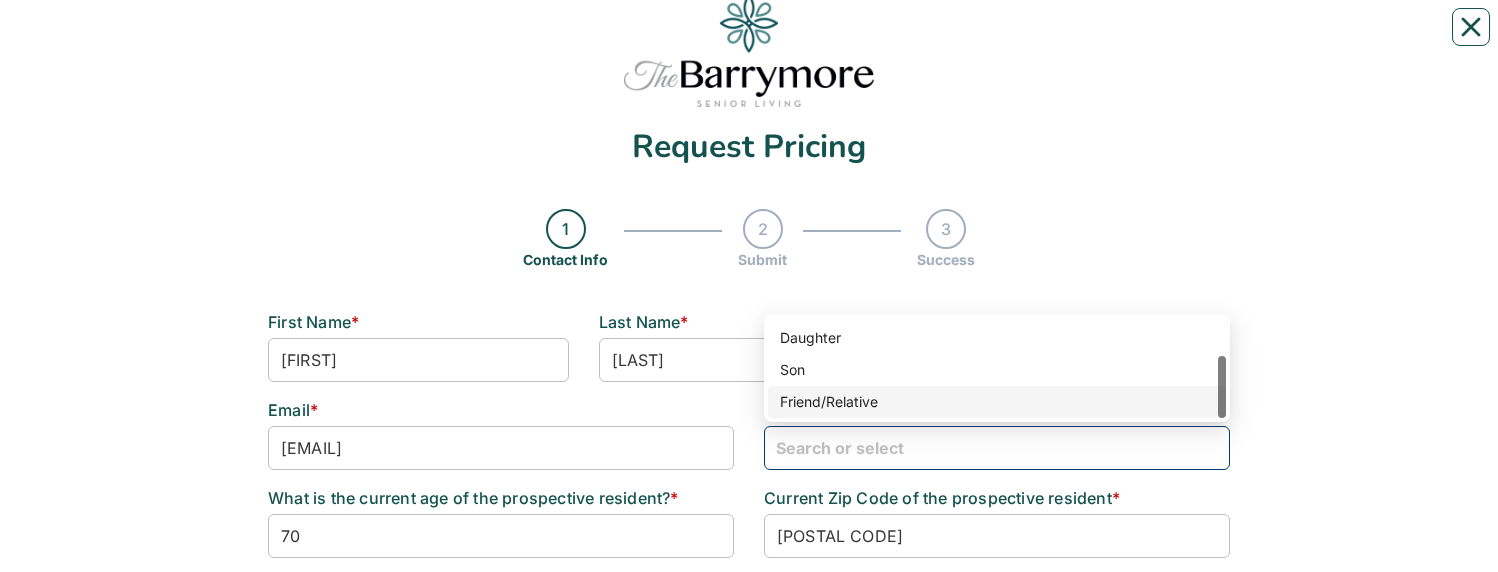 click on "Friend/Relative" at bounding box center [997, 402] 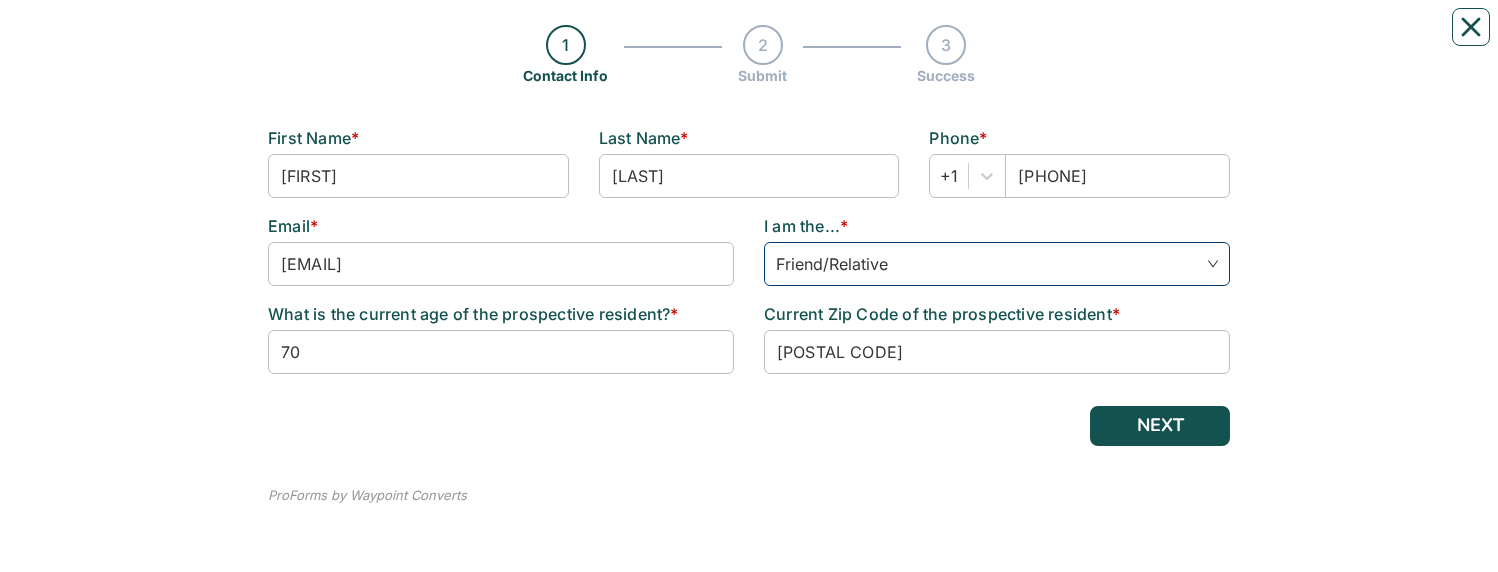 scroll, scrollTop: 241, scrollLeft: 0, axis: vertical 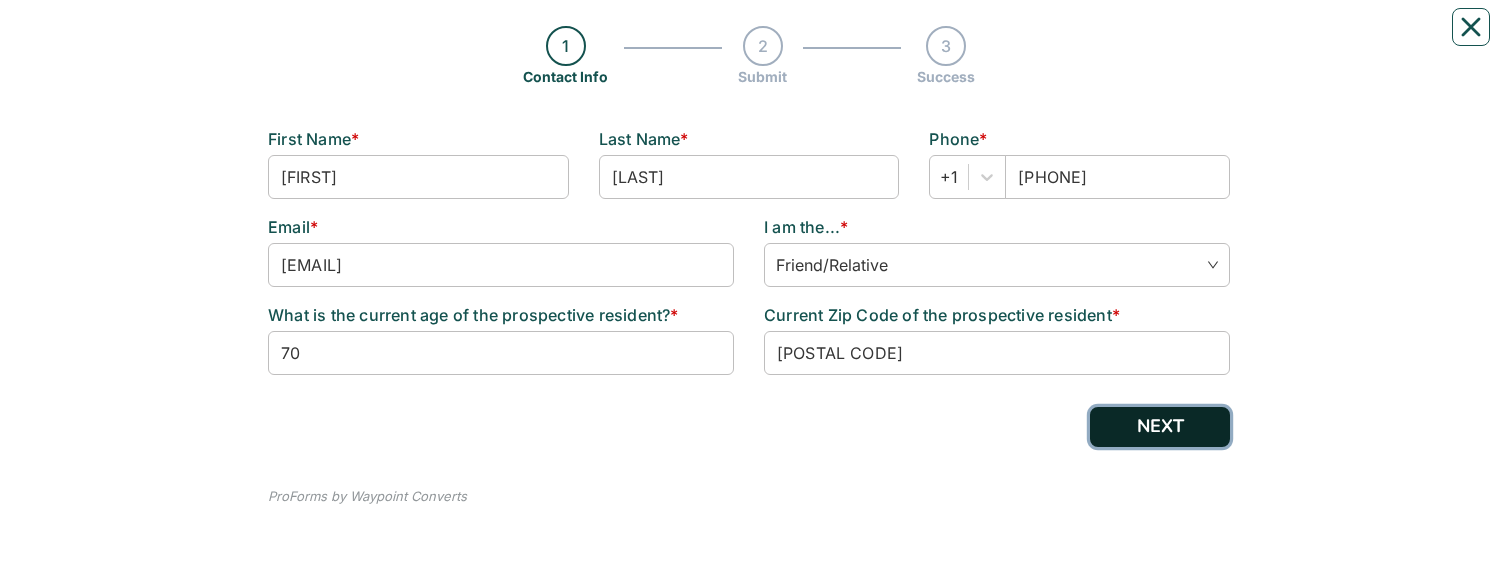 click on "NEXT" at bounding box center [1160, 427] 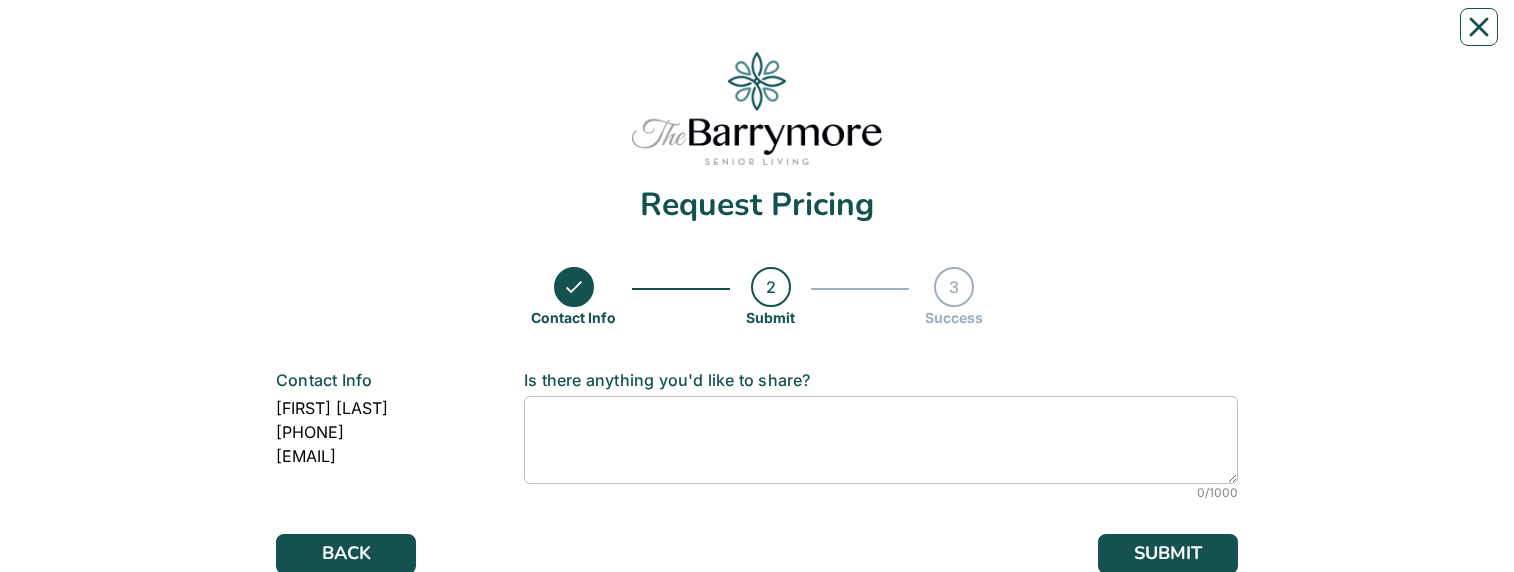 scroll, scrollTop: 124, scrollLeft: 0, axis: vertical 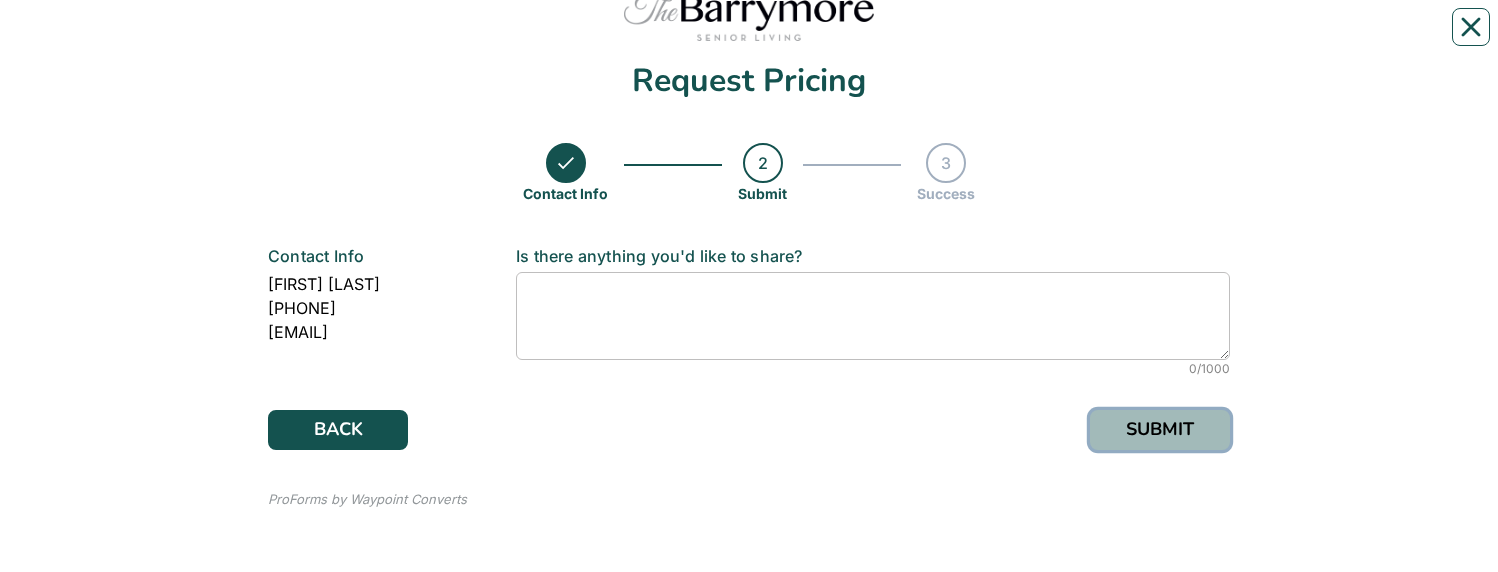 click on "SUBMIT" at bounding box center [1160, 430] 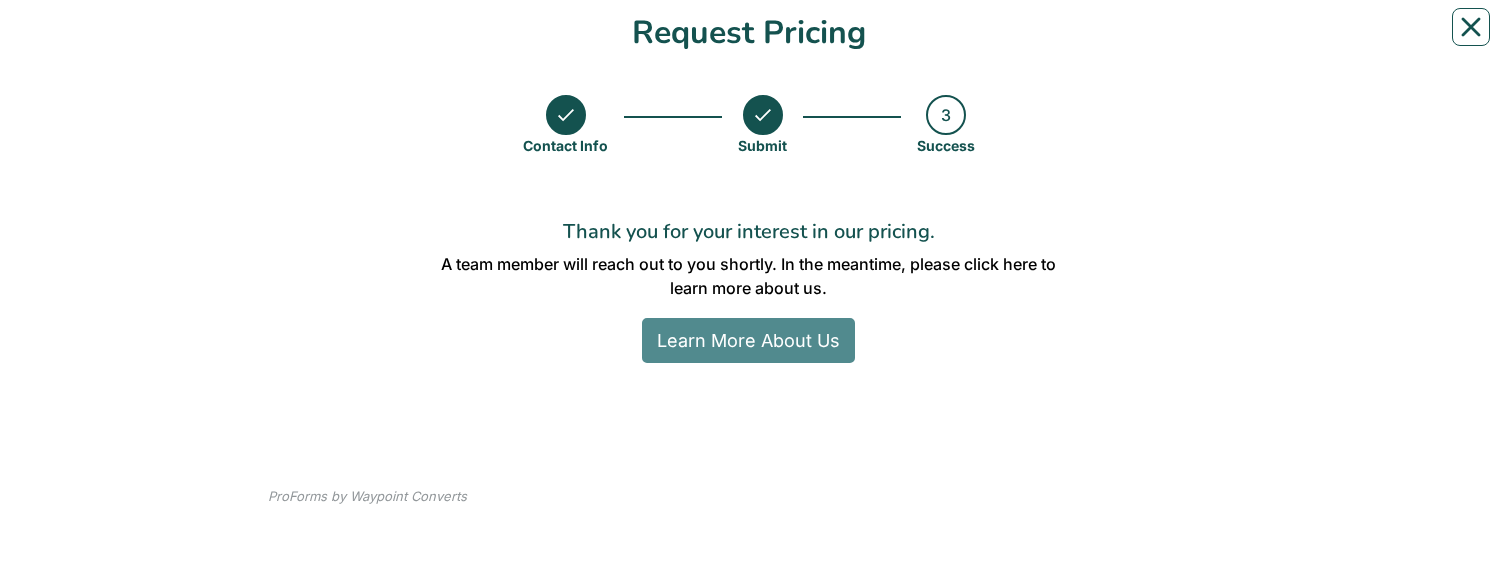scroll, scrollTop: 171, scrollLeft: 0, axis: vertical 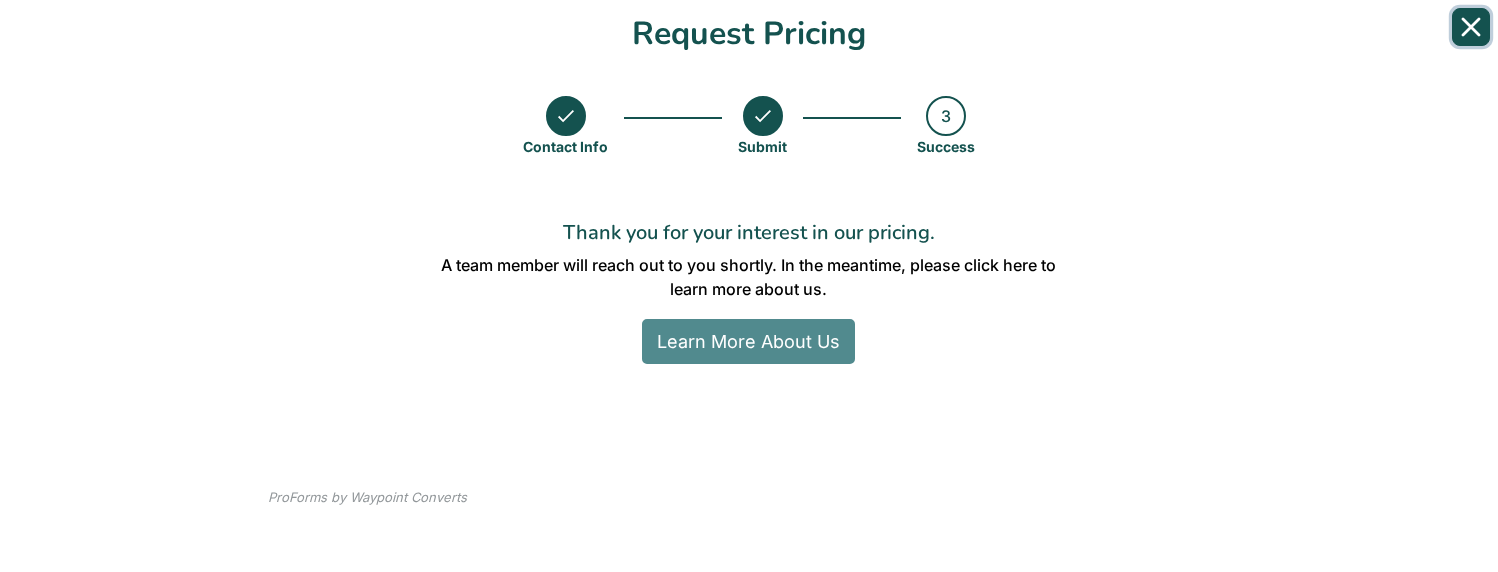 click at bounding box center [1471, 27] 